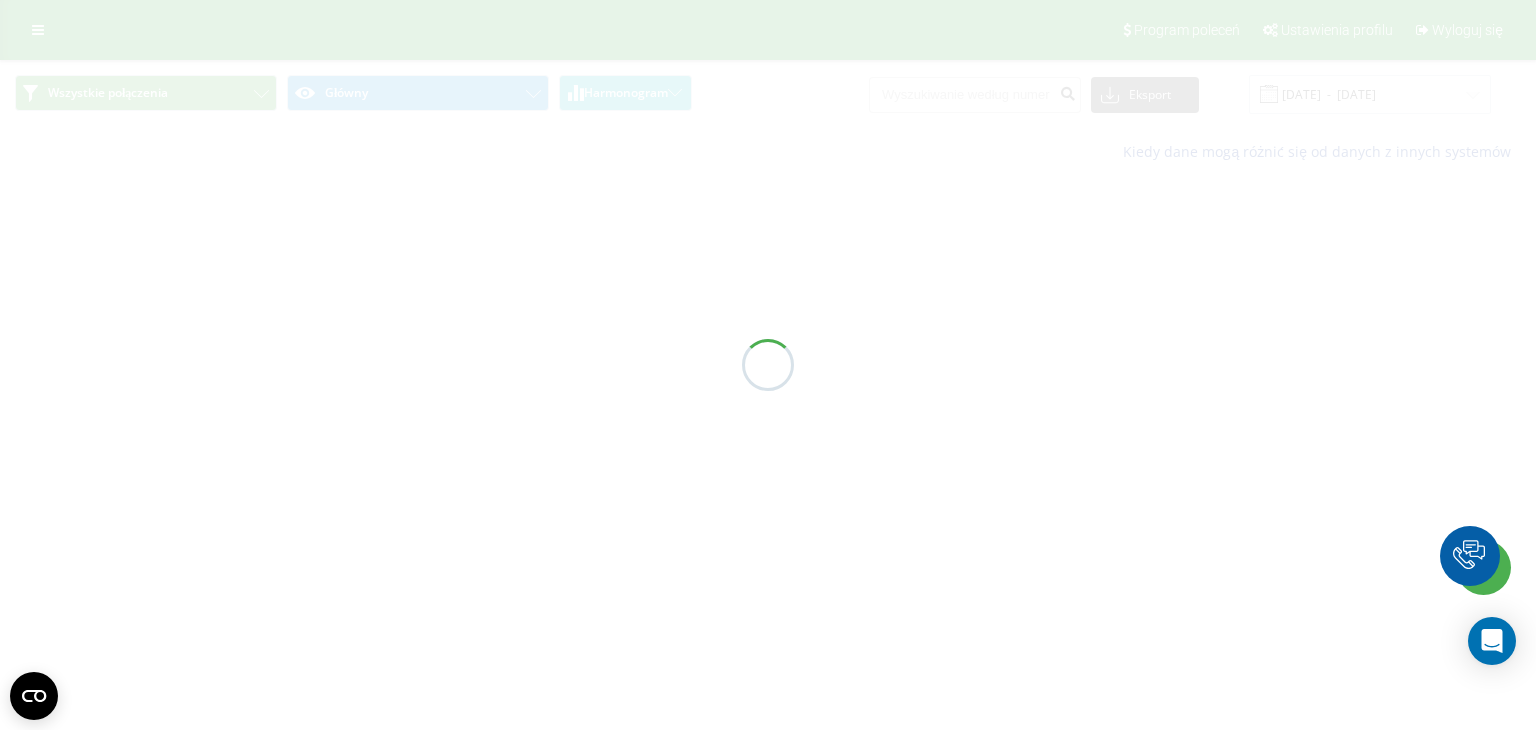 scroll, scrollTop: 0, scrollLeft: 0, axis: both 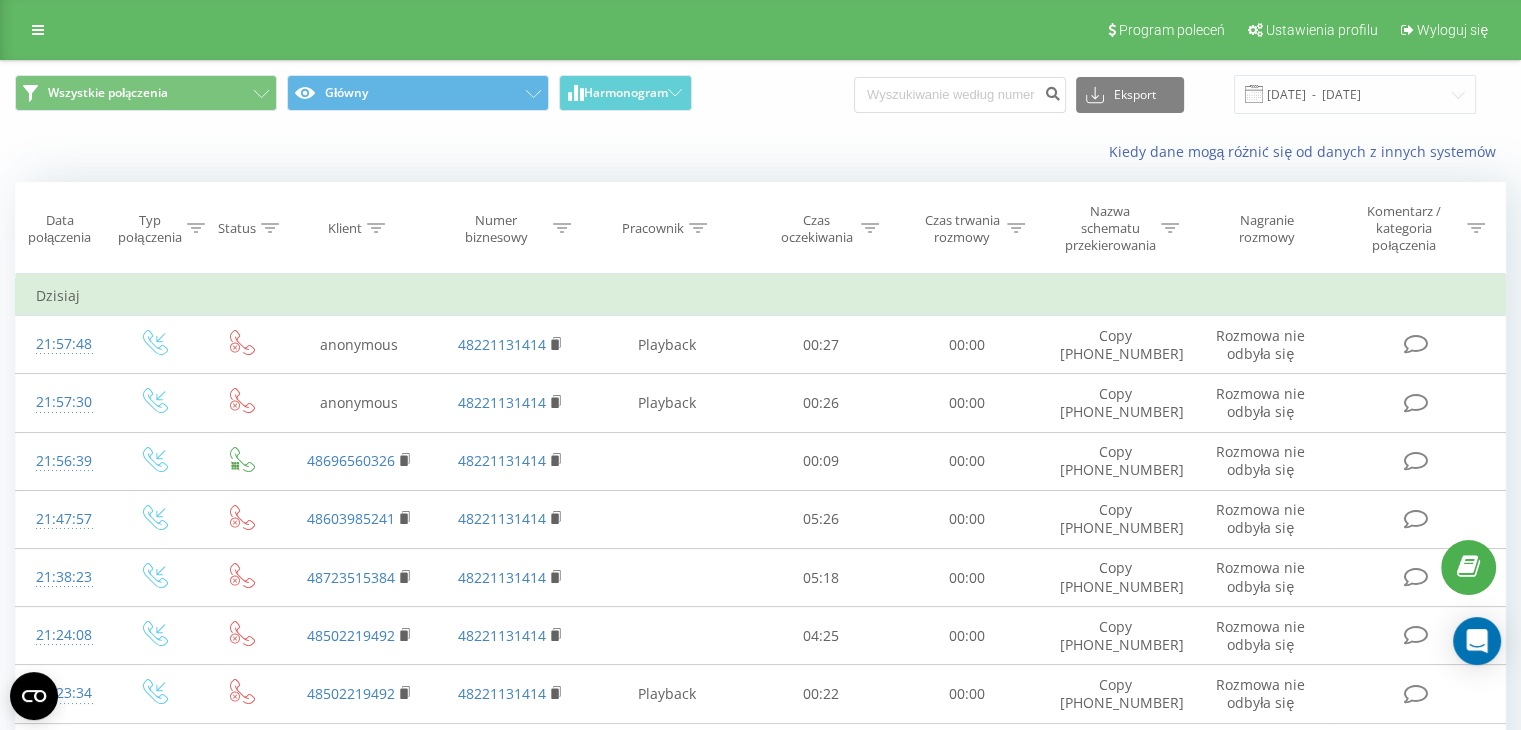 click on "Program poleceń Ustawienia profilu Wyloguj się" at bounding box center (760, 30) 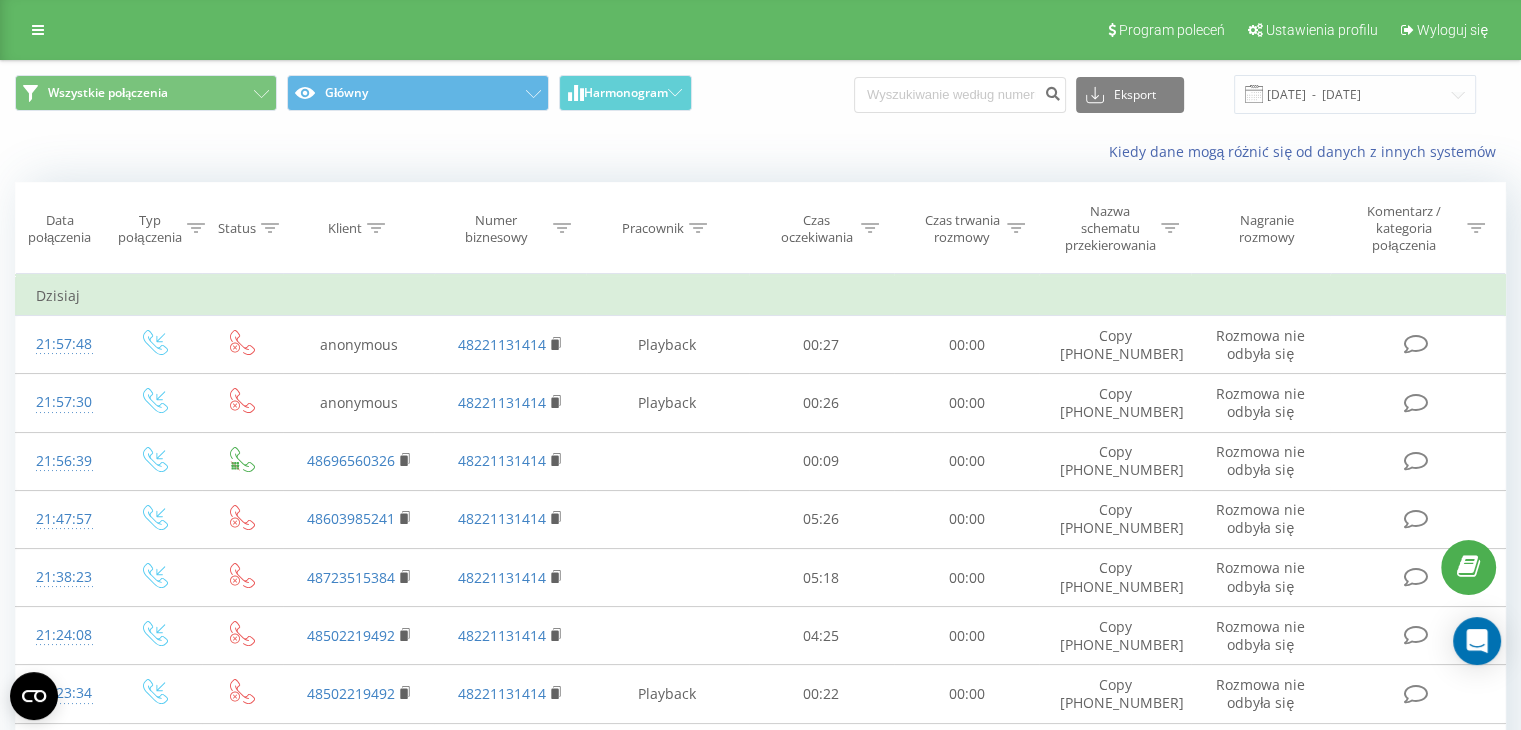 click on "Kiedy dane mogą różnić się od danych z innych systemów" at bounding box center (760, 152) 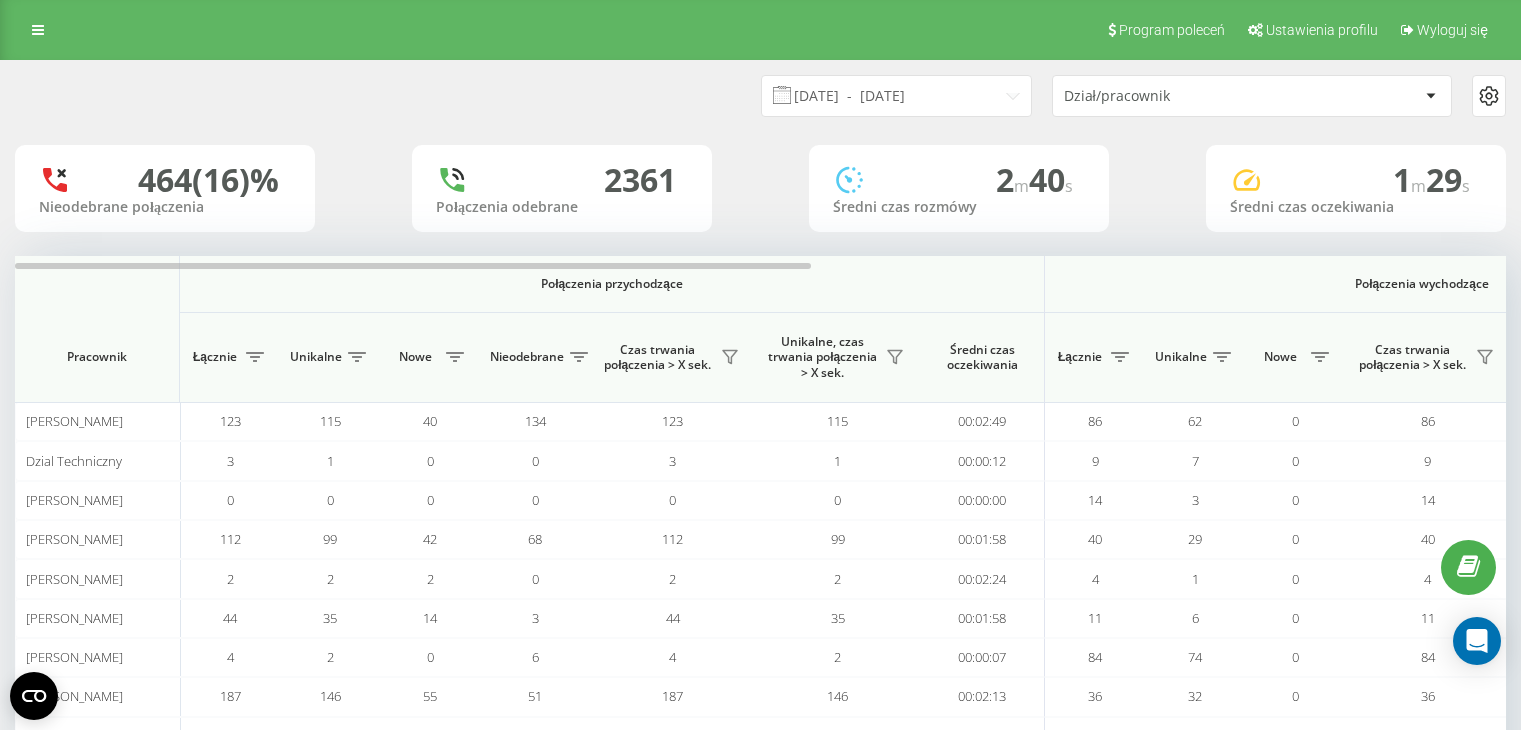 scroll, scrollTop: 0, scrollLeft: 0, axis: both 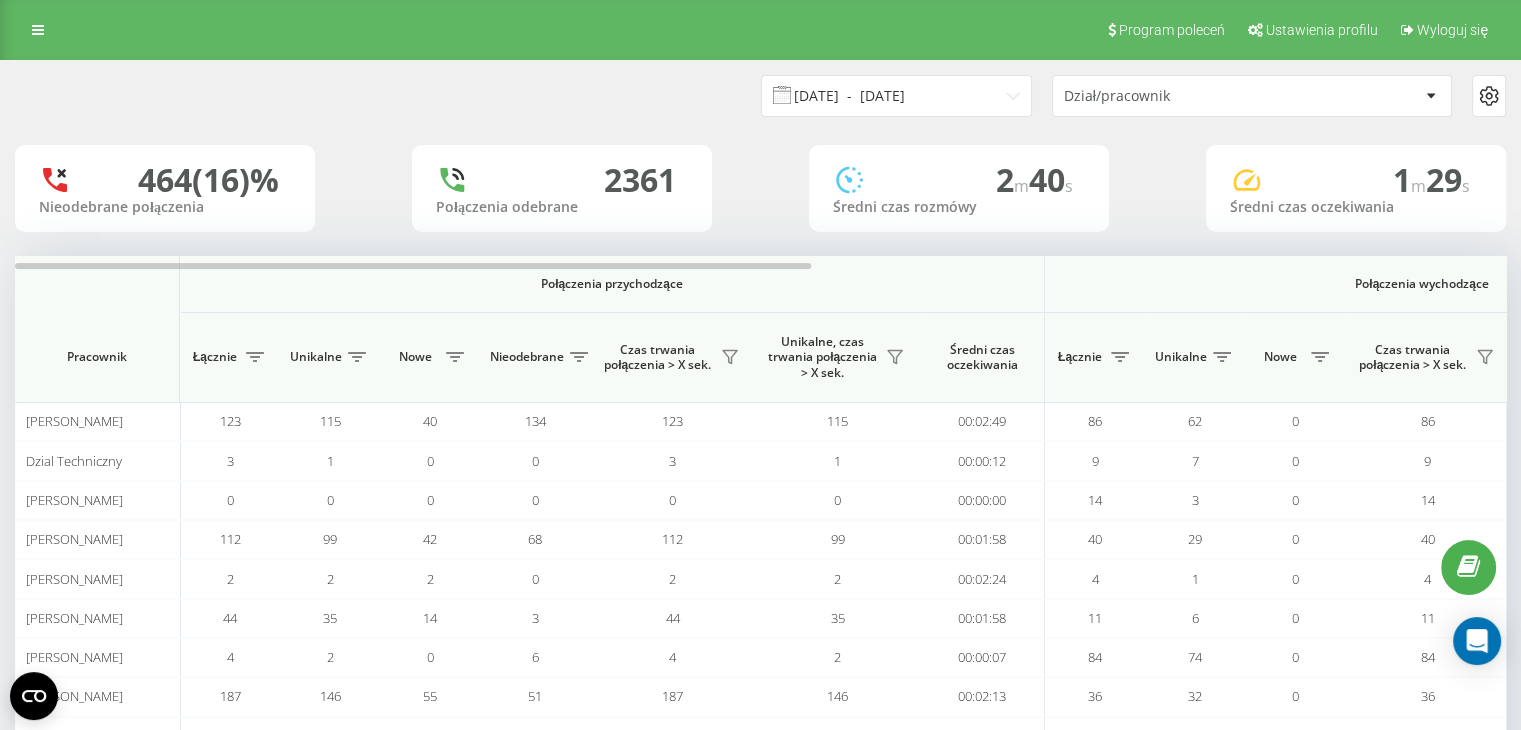 click on "01.06.2025  -  17.06.2025" at bounding box center [896, 96] 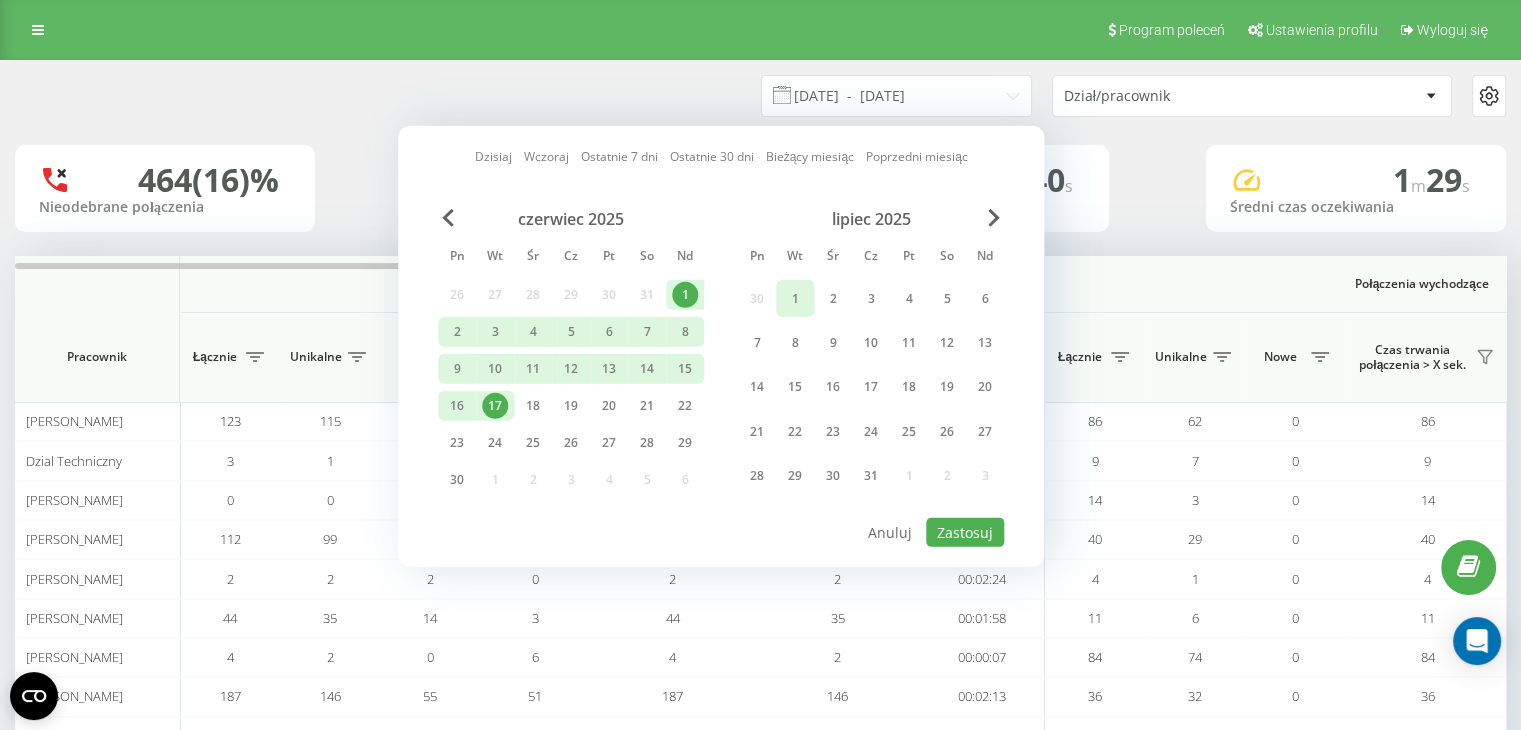 click on "1" at bounding box center (795, 298) 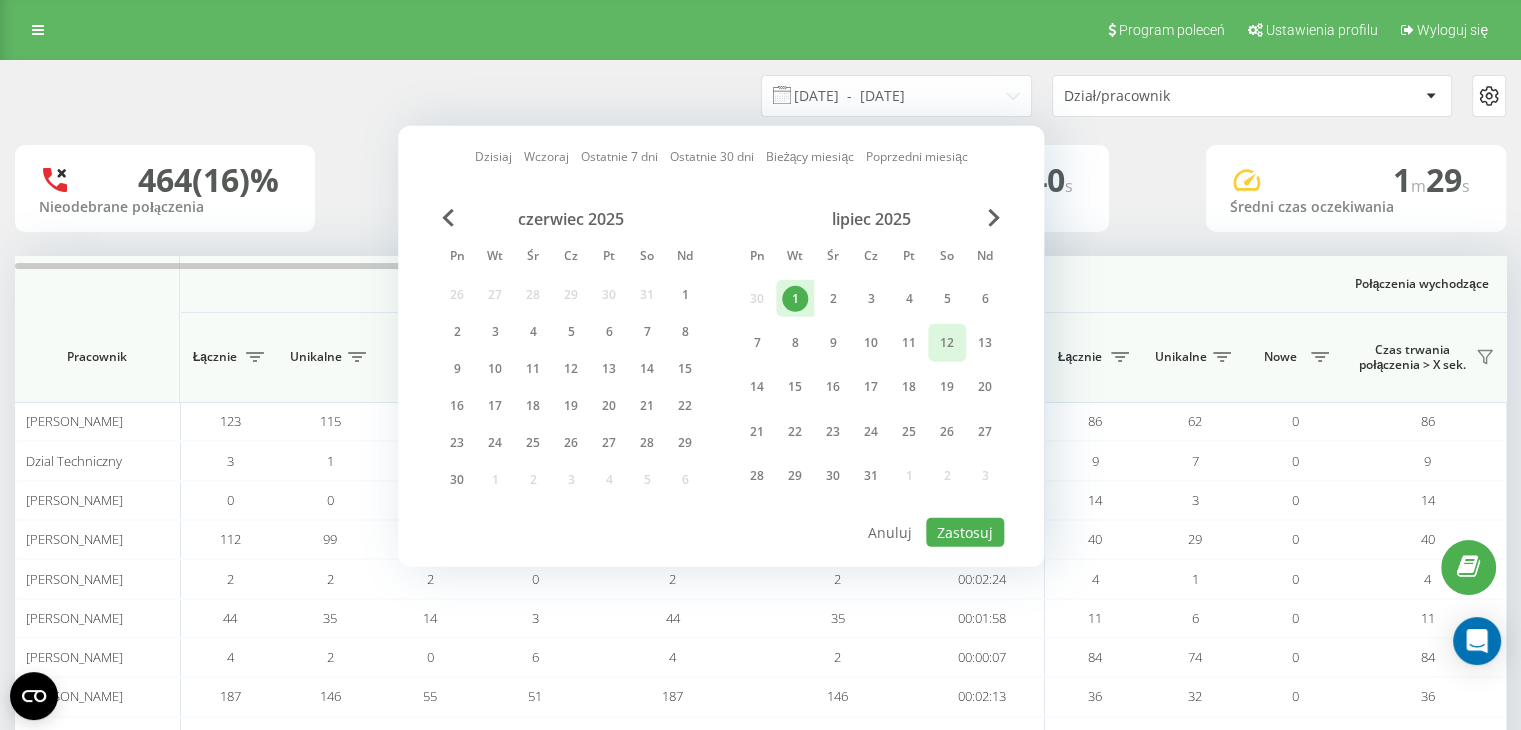 click on "12" at bounding box center [947, 343] 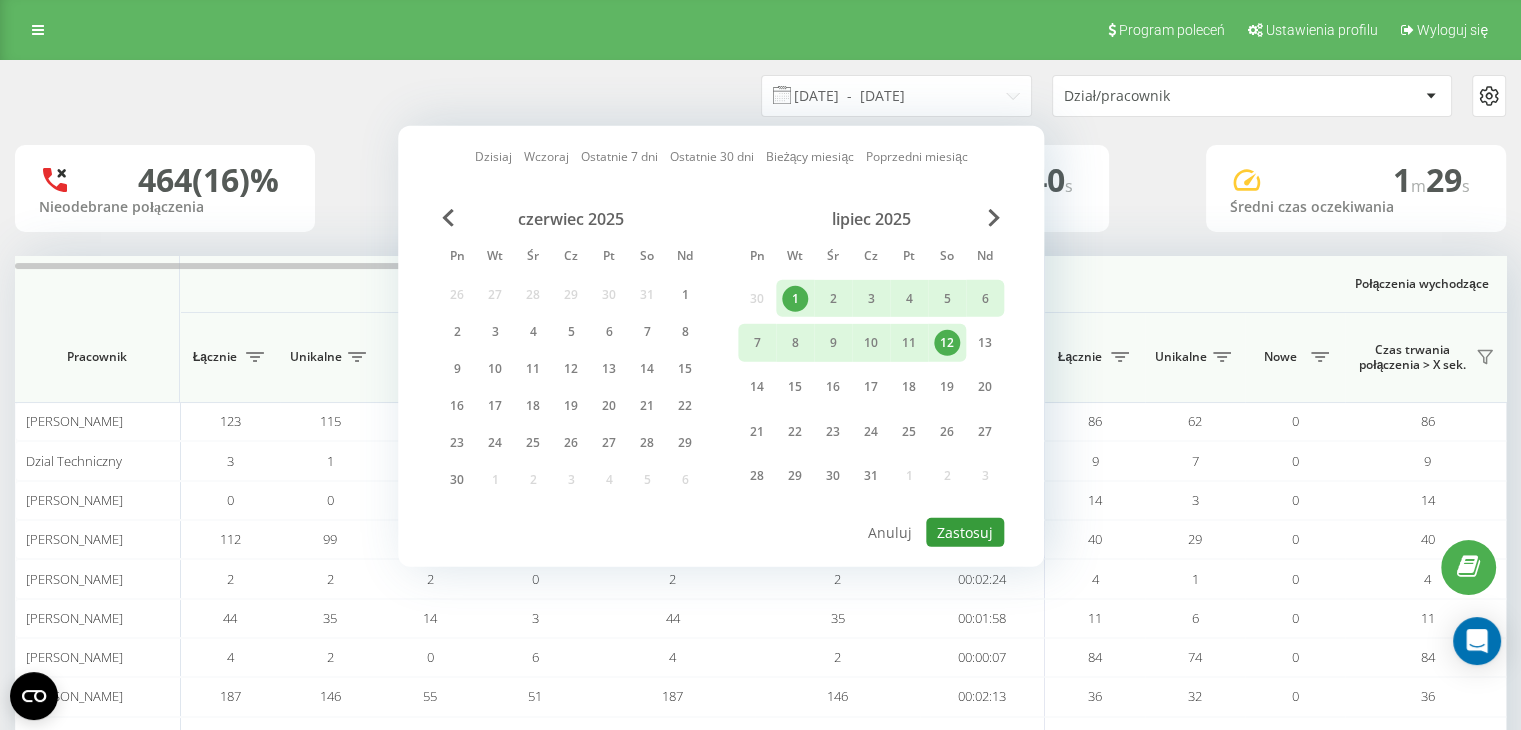 click on "Zastosuj" at bounding box center [965, 532] 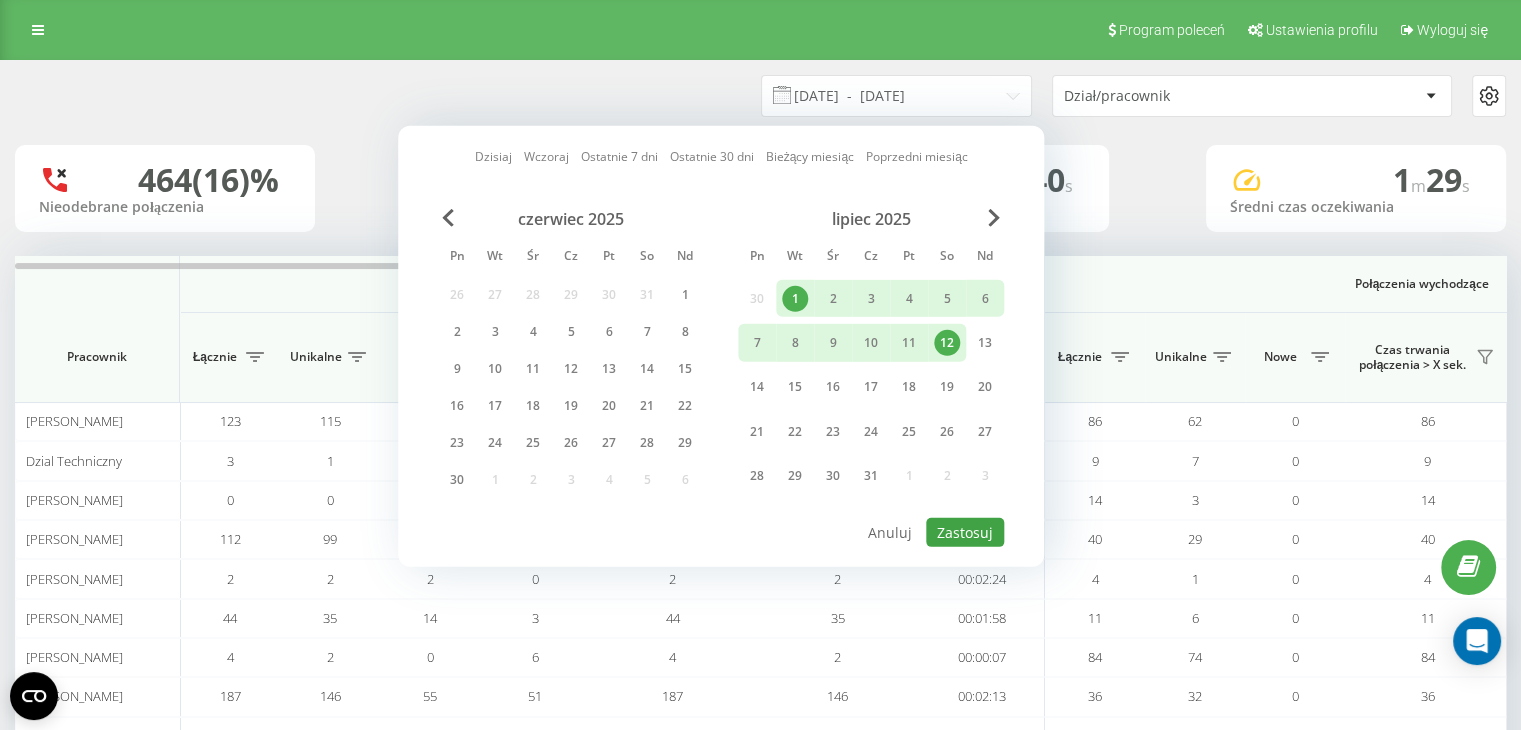 type on "01.07.2025  -  12.07.2025" 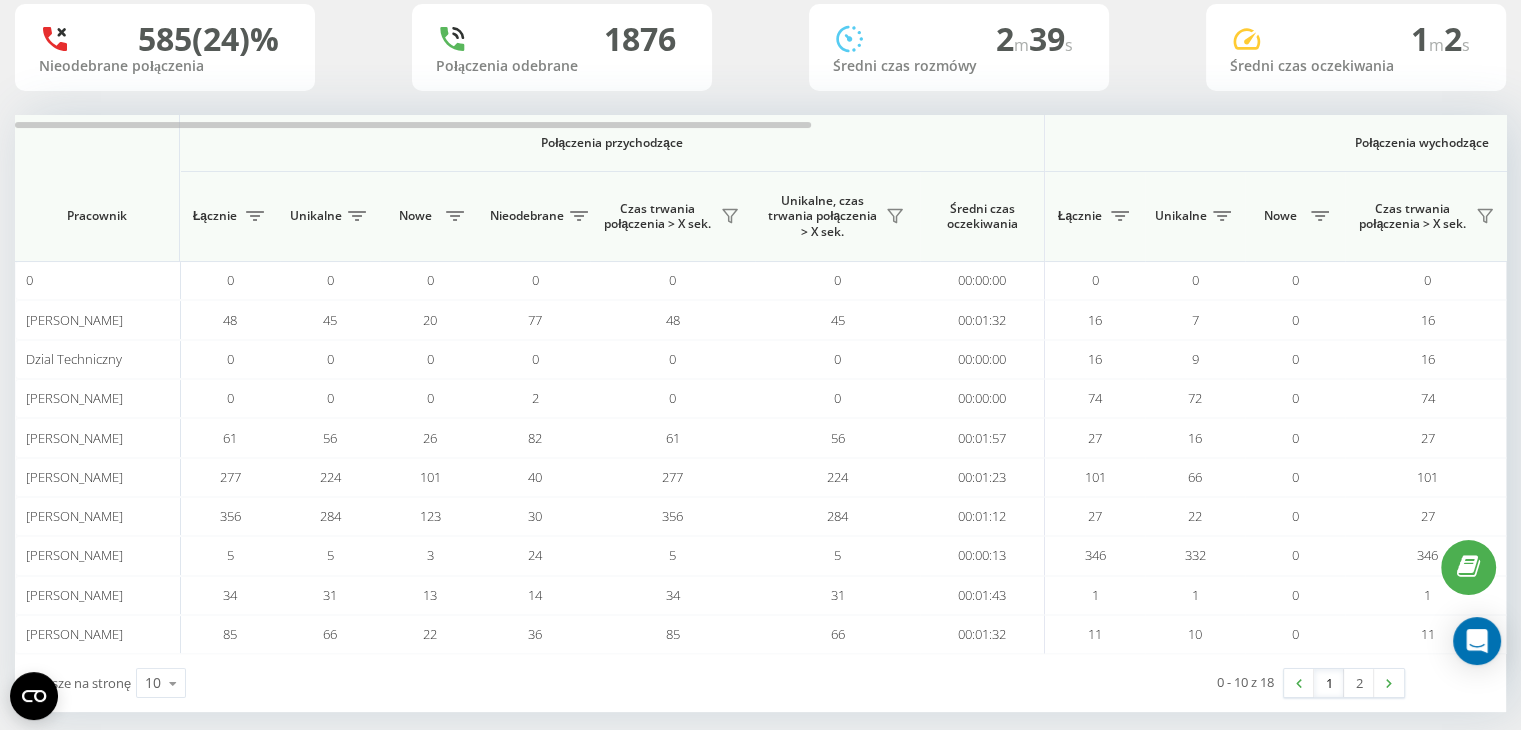 scroll, scrollTop: 159, scrollLeft: 0, axis: vertical 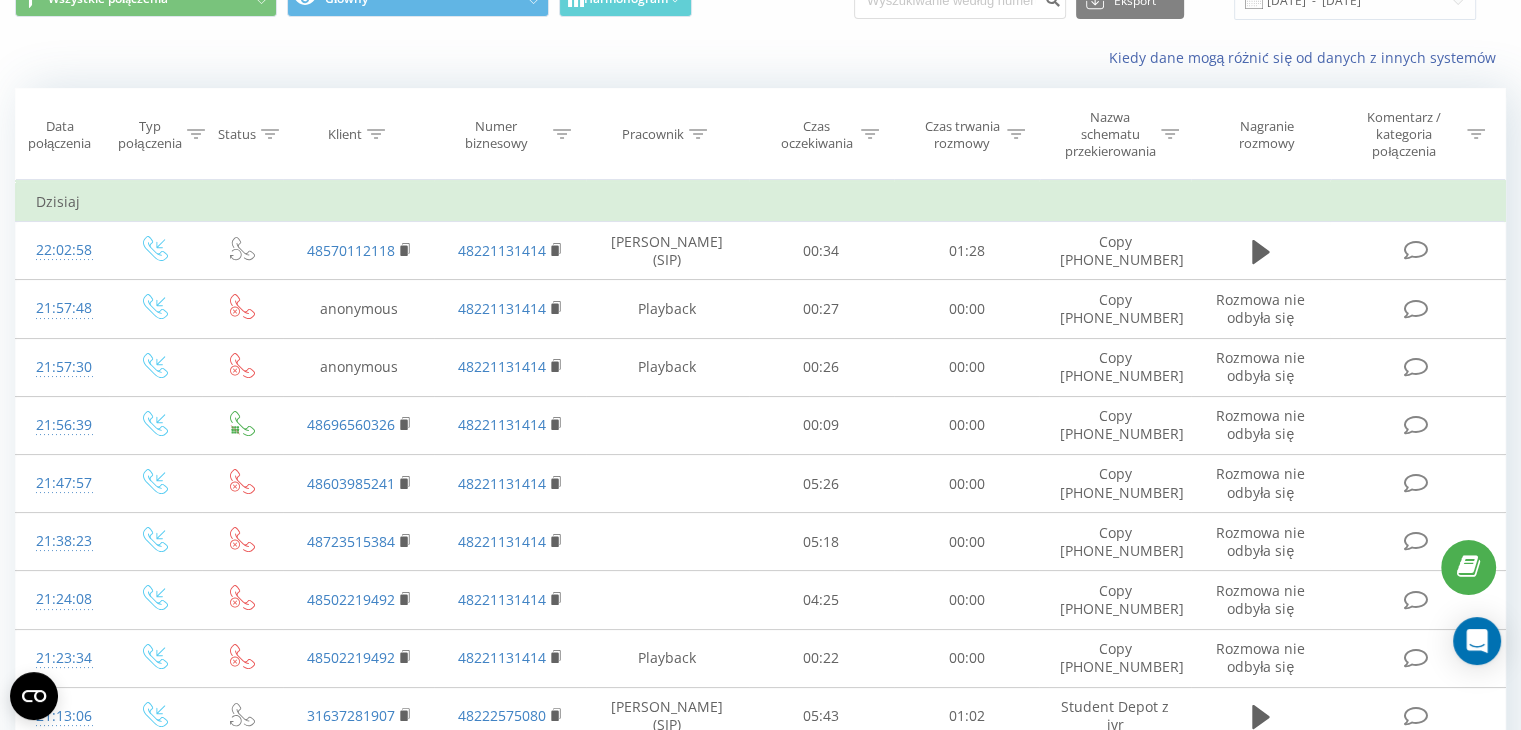 click on "Klient" at bounding box center (358, 134) 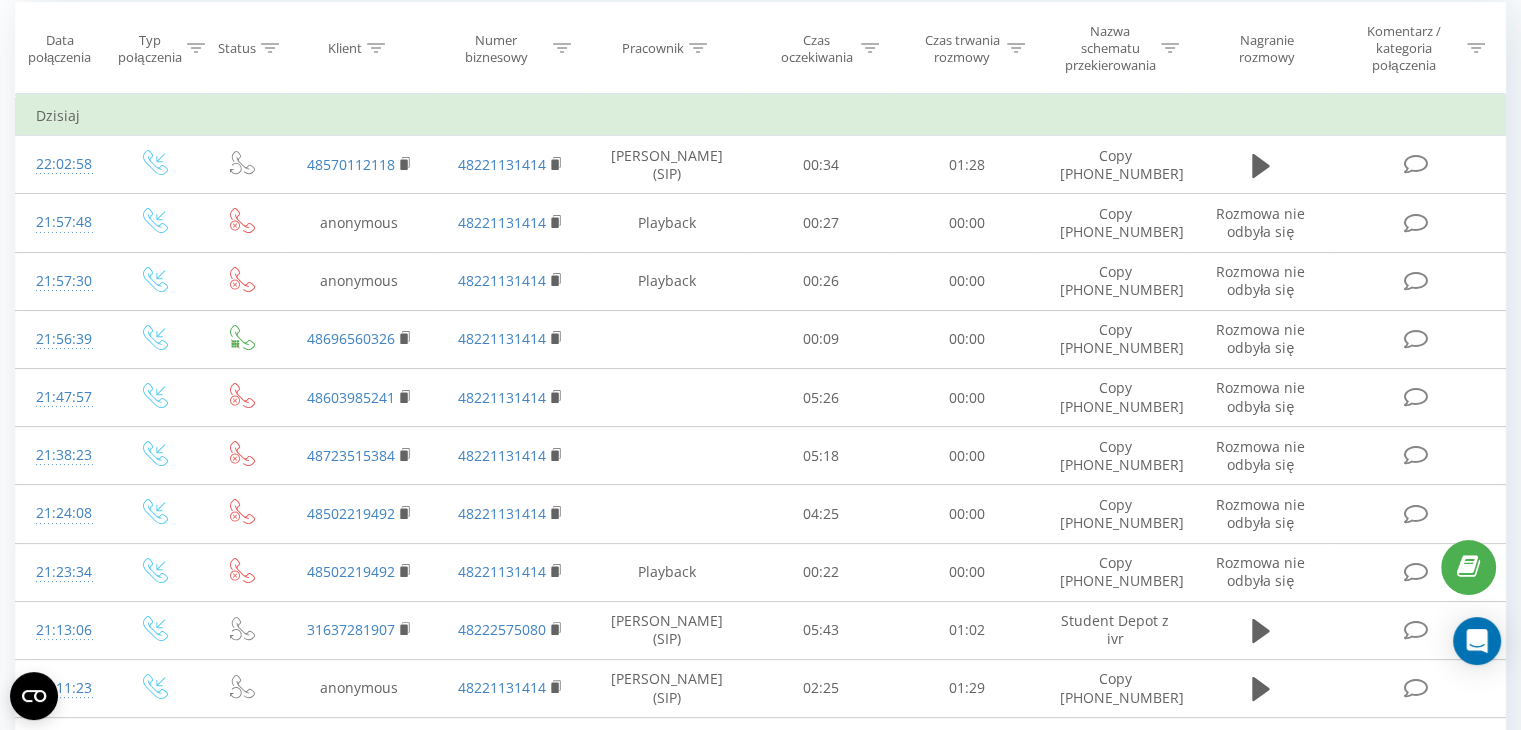 scroll, scrollTop: 179, scrollLeft: 0, axis: vertical 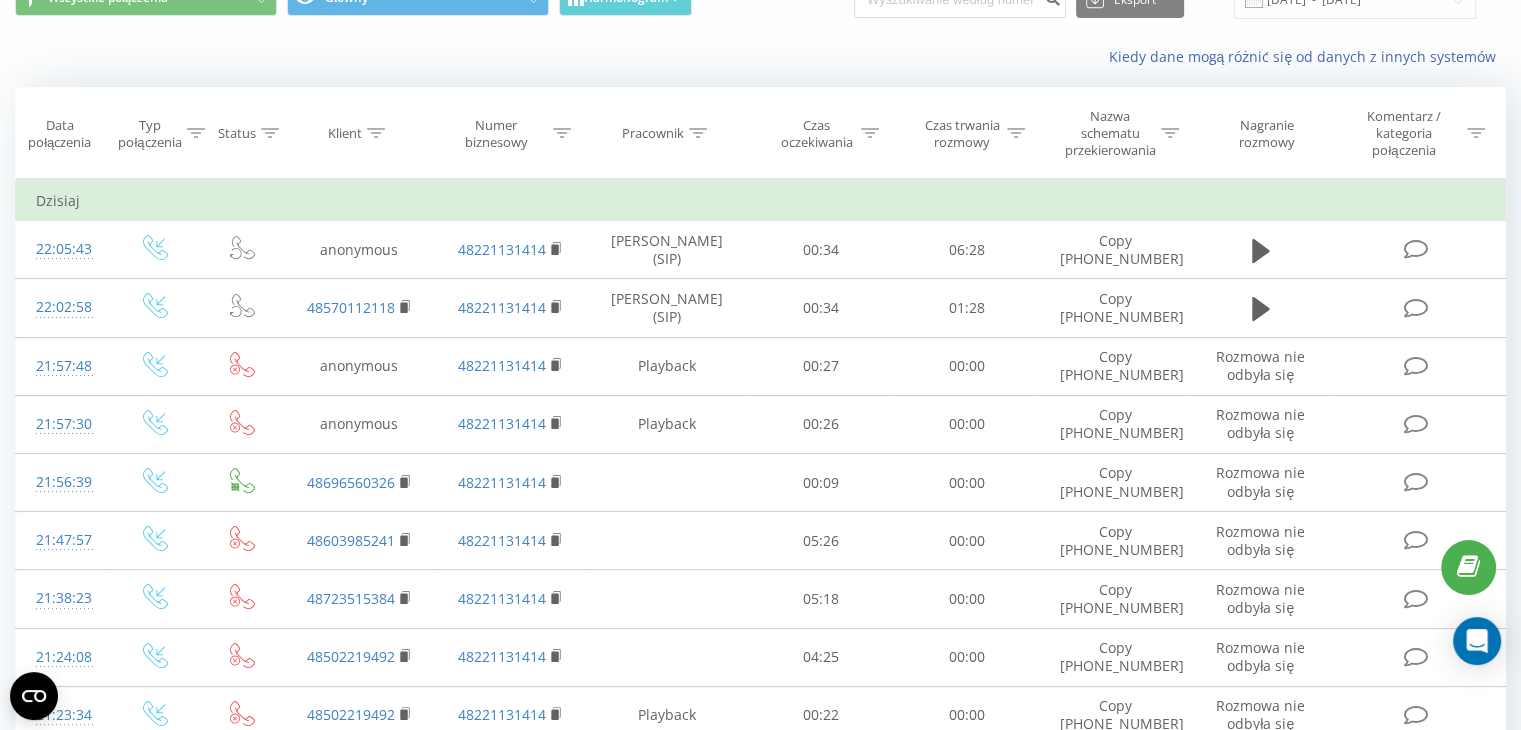 click on "[DOMAIN_NAME] Projekty [DOMAIN_NAME] Panel Informacyjny Centrum obsługi Dziennik połączeń Dziennik wiadomości Raport o nieodebranych połączeniach, na które nie odzwoniono Połączenia w czasie rzeczywistym NEW Analityka Program poleceń Ustawienia profilu Wyloguj się Wszystkie połączenia Główny Harmonogram Eksport .csv .xls .xlsx [DATE]  -  [DATE] Kiedy dane mogą różnić się od danych z innych systemów Data połączenia Typ połączenia Status Klient Numer biznesowy Pracownik Czas oczekiwania Czas trwania rozmowy Nazwa schematu przekierowania Nagranie rozmowy Komentarz / kategoria połączenia Filtruj według warunków Jest równe Wprowadź wartość Anuluj OK Filtruj według warunków Jest równe Wprowadź wartość Anuluj OK Filtruj według warunków Zawiera Anuluj OK Filtruj według warunków Zawiera Anuluj OK Filtruj według warunków Zawiera Anuluj OK Filtruj według warunków Jest równe Anuluj OK Filtruj według warunków Jest równe Anuluj OK Zawiera" at bounding box center (760, 270) 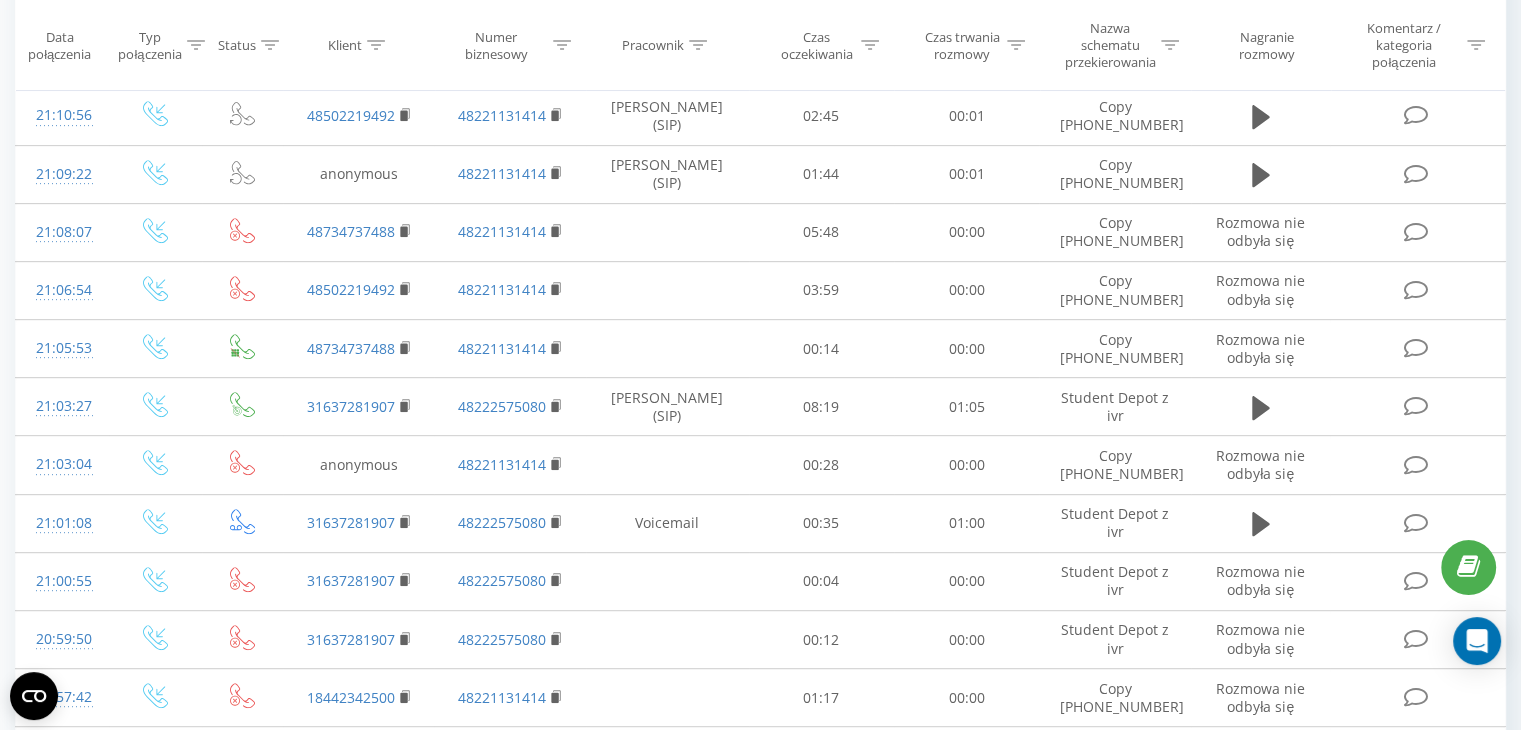 scroll, scrollTop: 41, scrollLeft: 0, axis: vertical 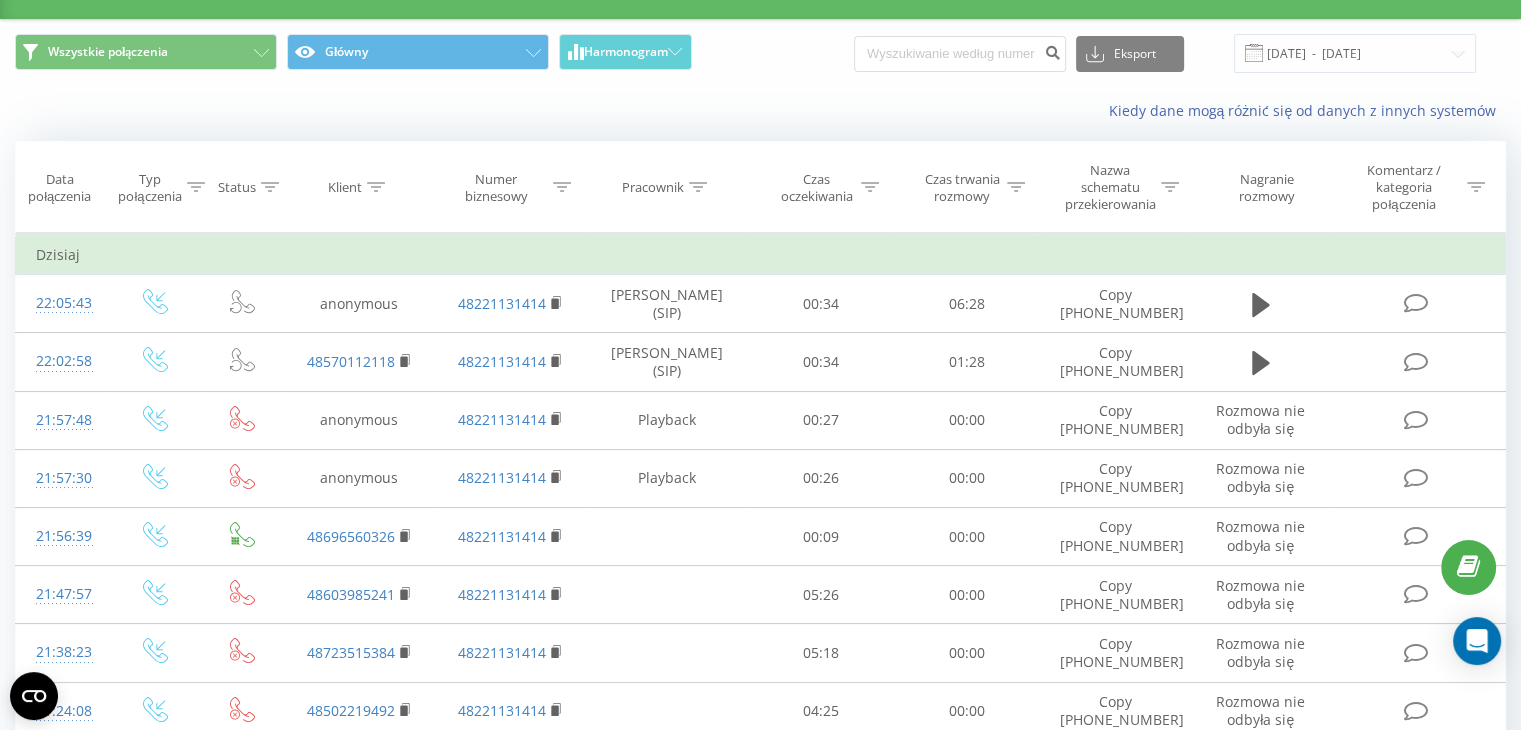 click on "Nazwa schematu przekierowania" at bounding box center [1115, 187] 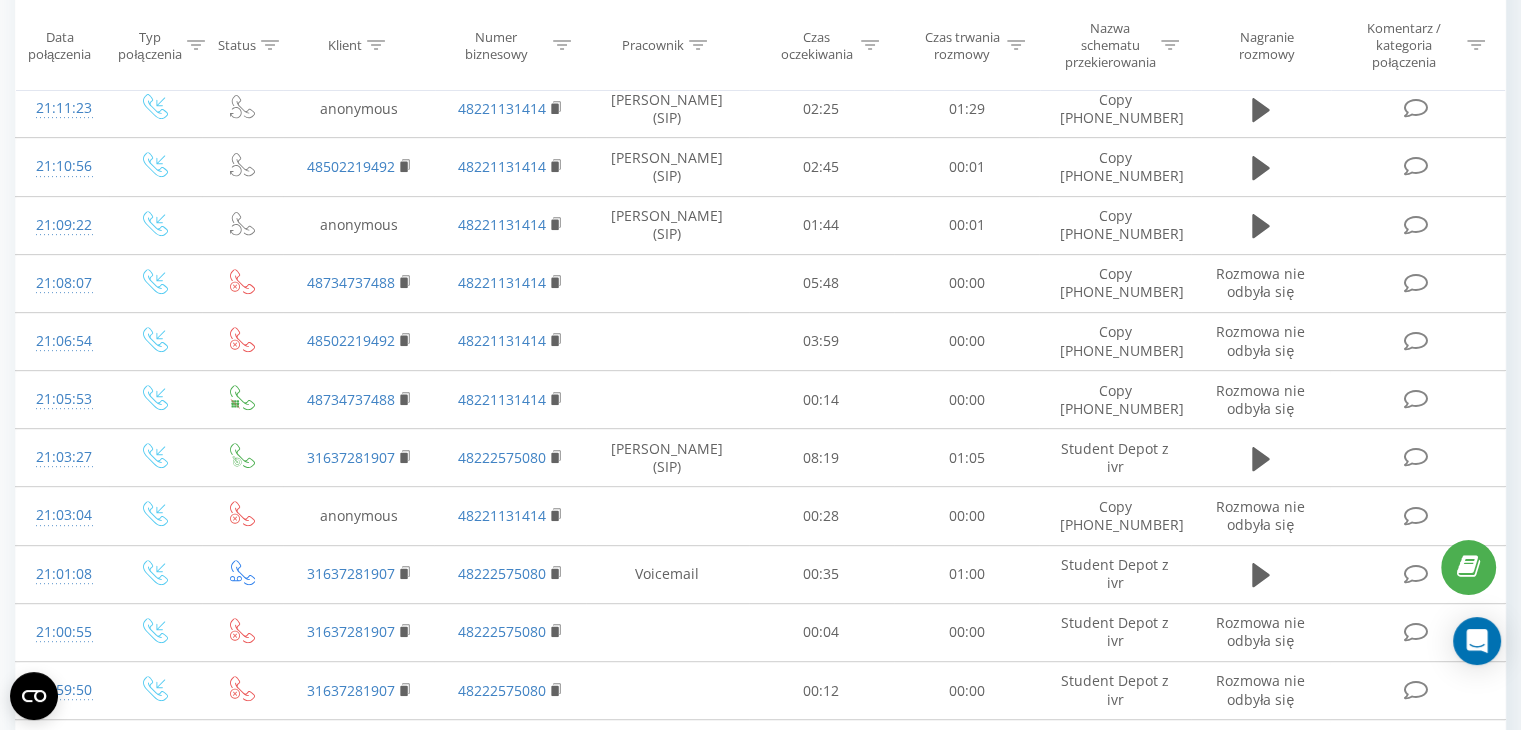 scroll, scrollTop: 820, scrollLeft: 0, axis: vertical 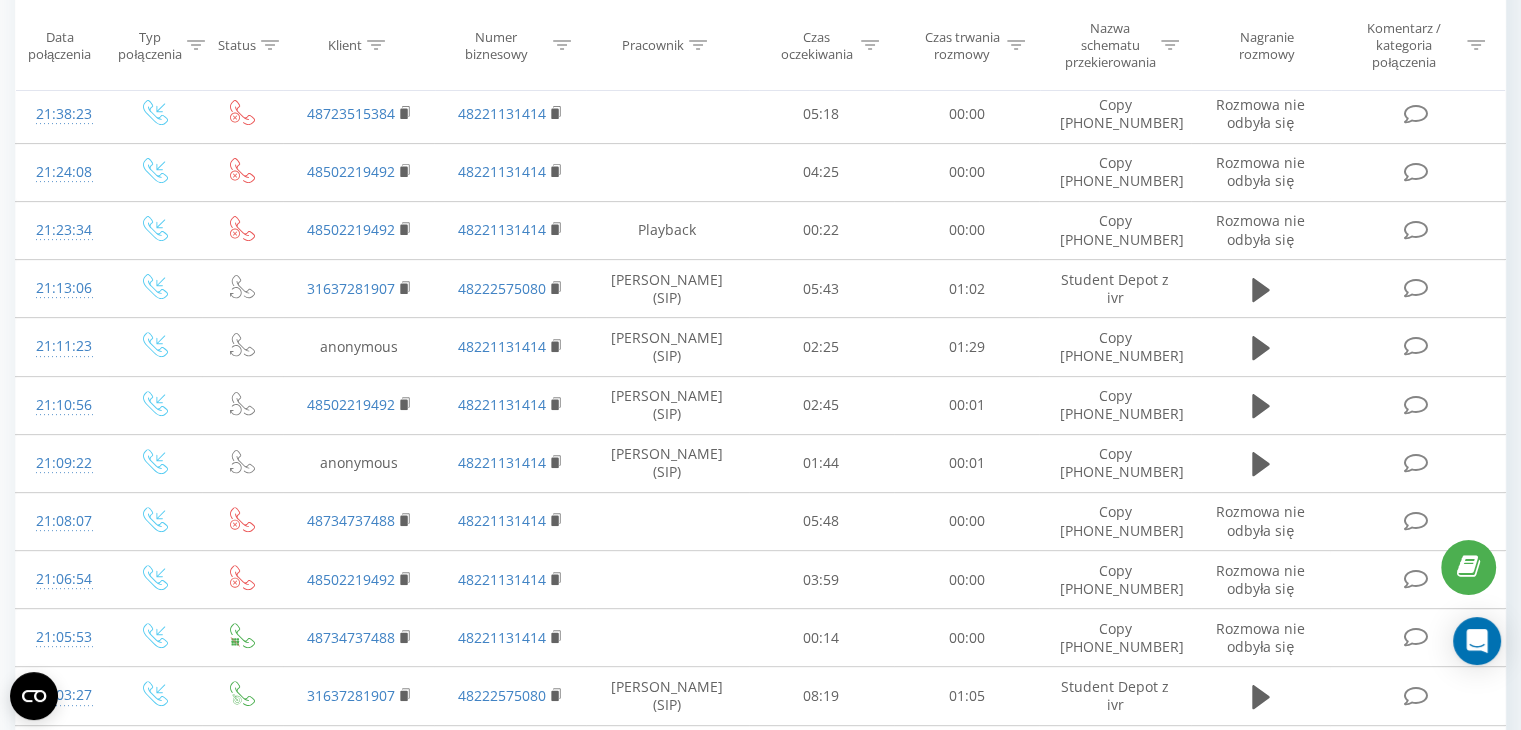 click on "Numer biznesowy" at bounding box center [510, 46] 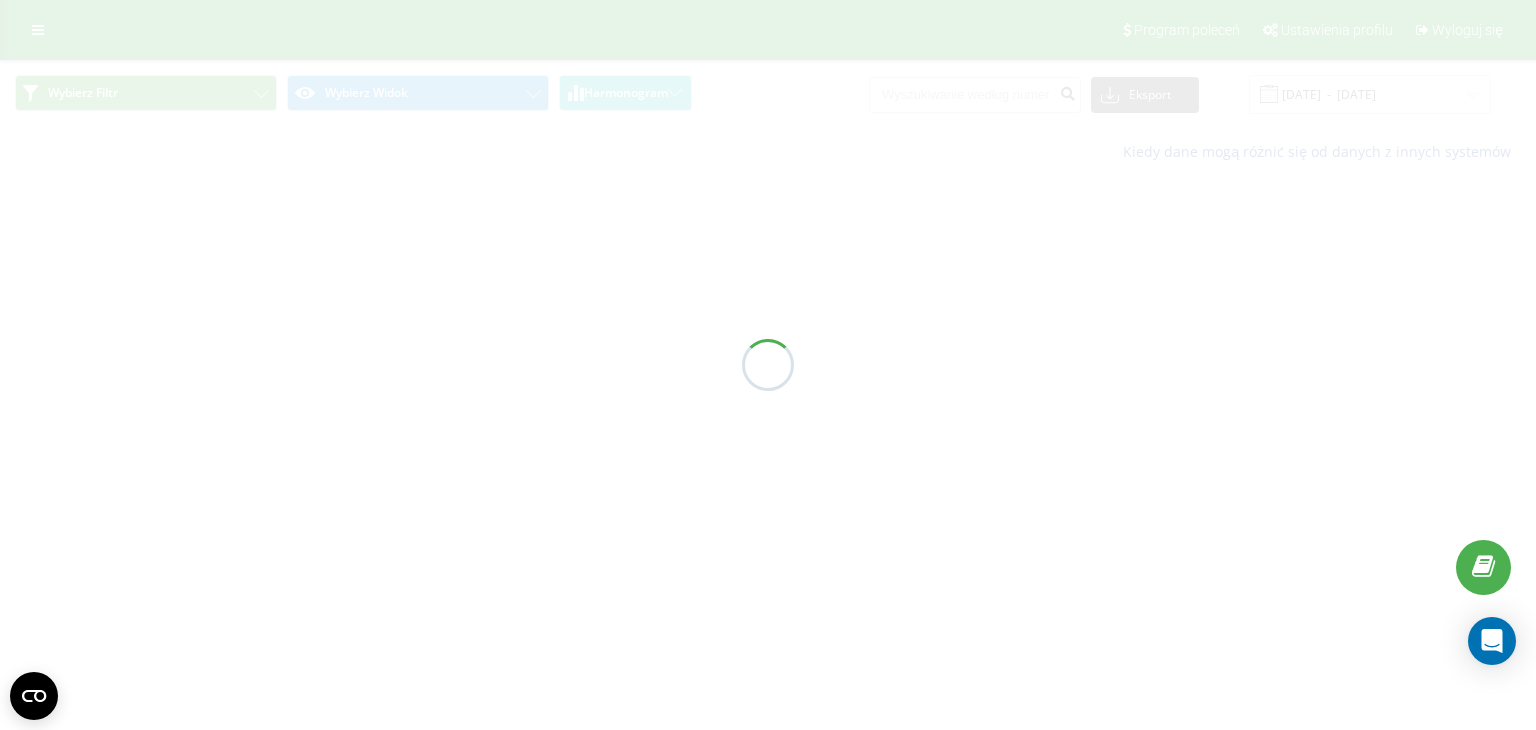 scroll, scrollTop: 0, scrollLeft: 0, axis: both 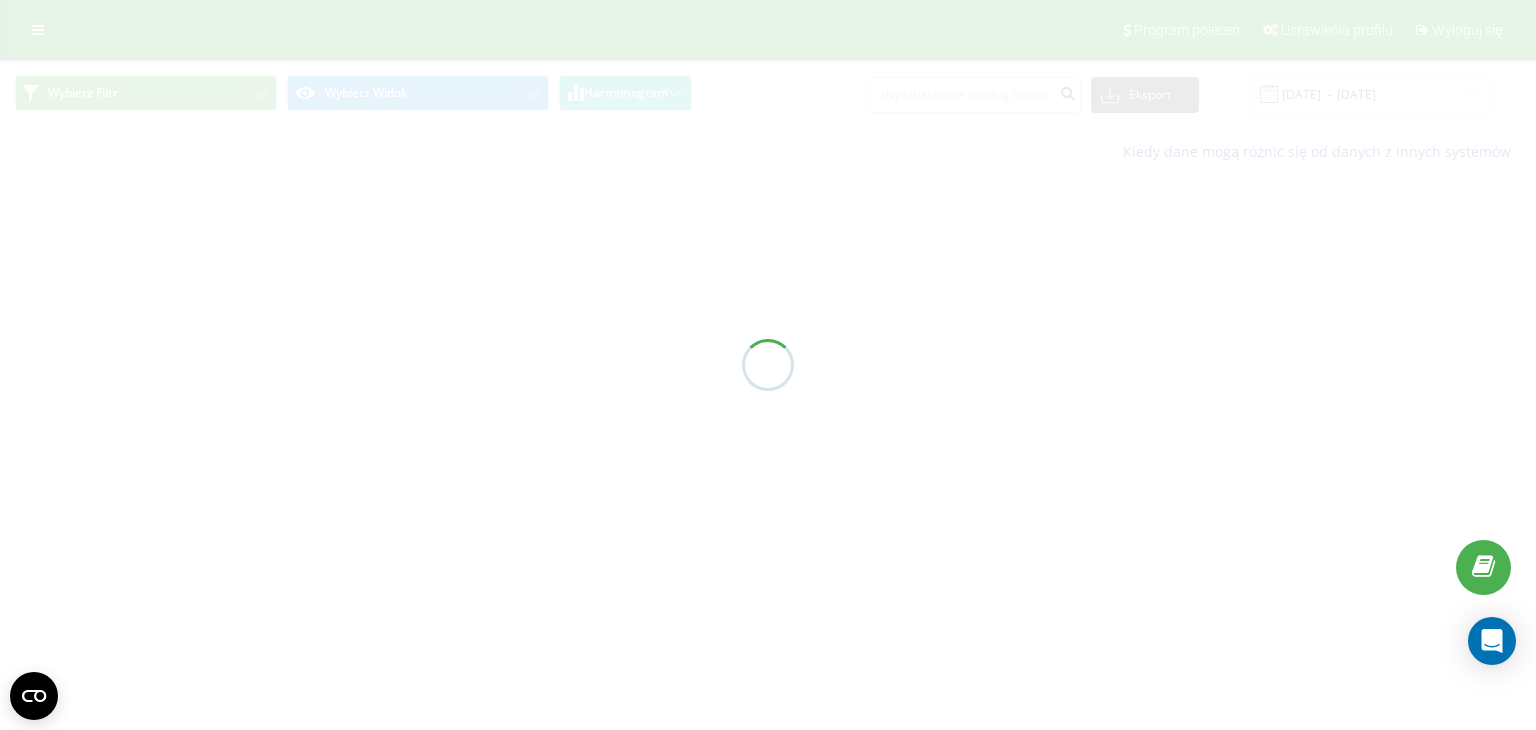 click at bounding box center [768, 365] 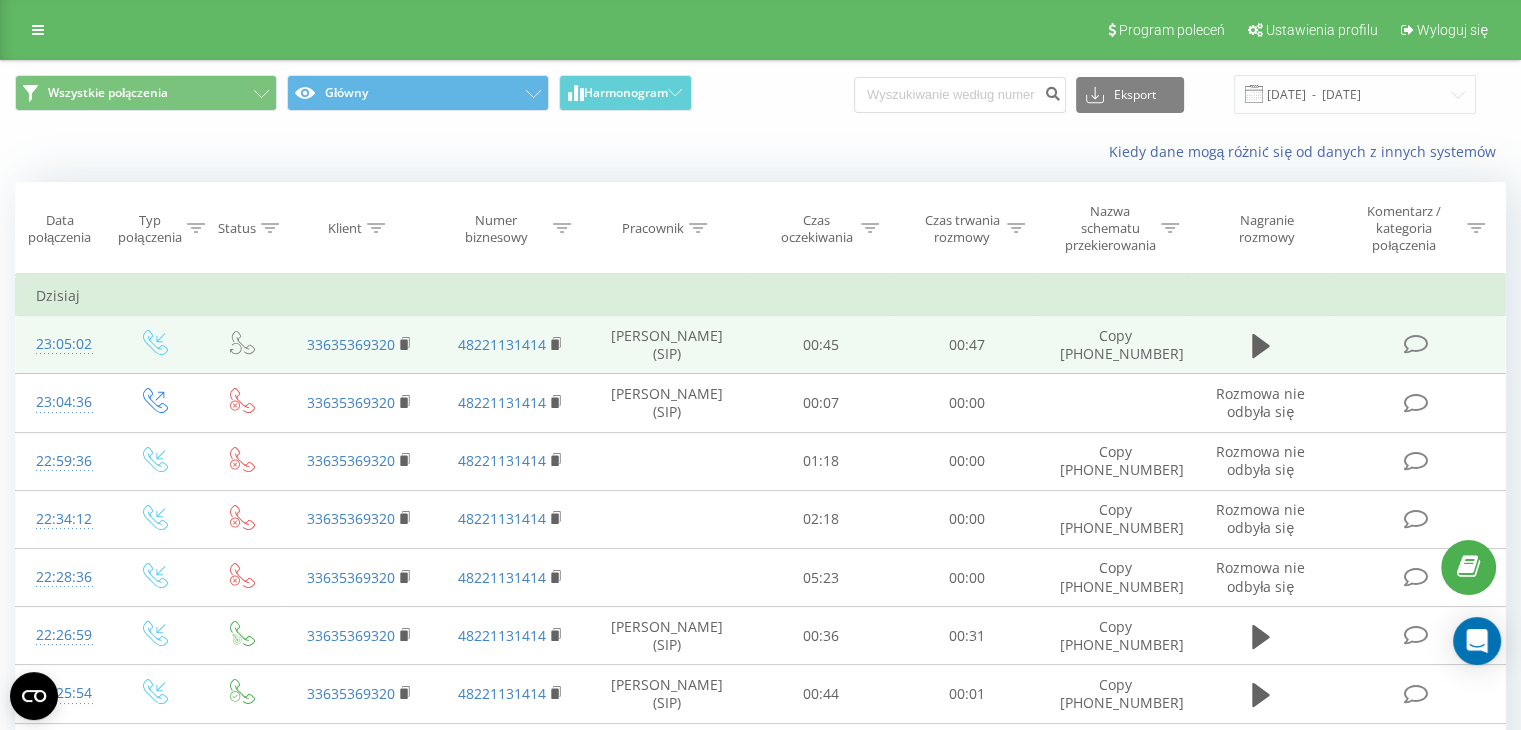 click at bounding box center [1261, 354] 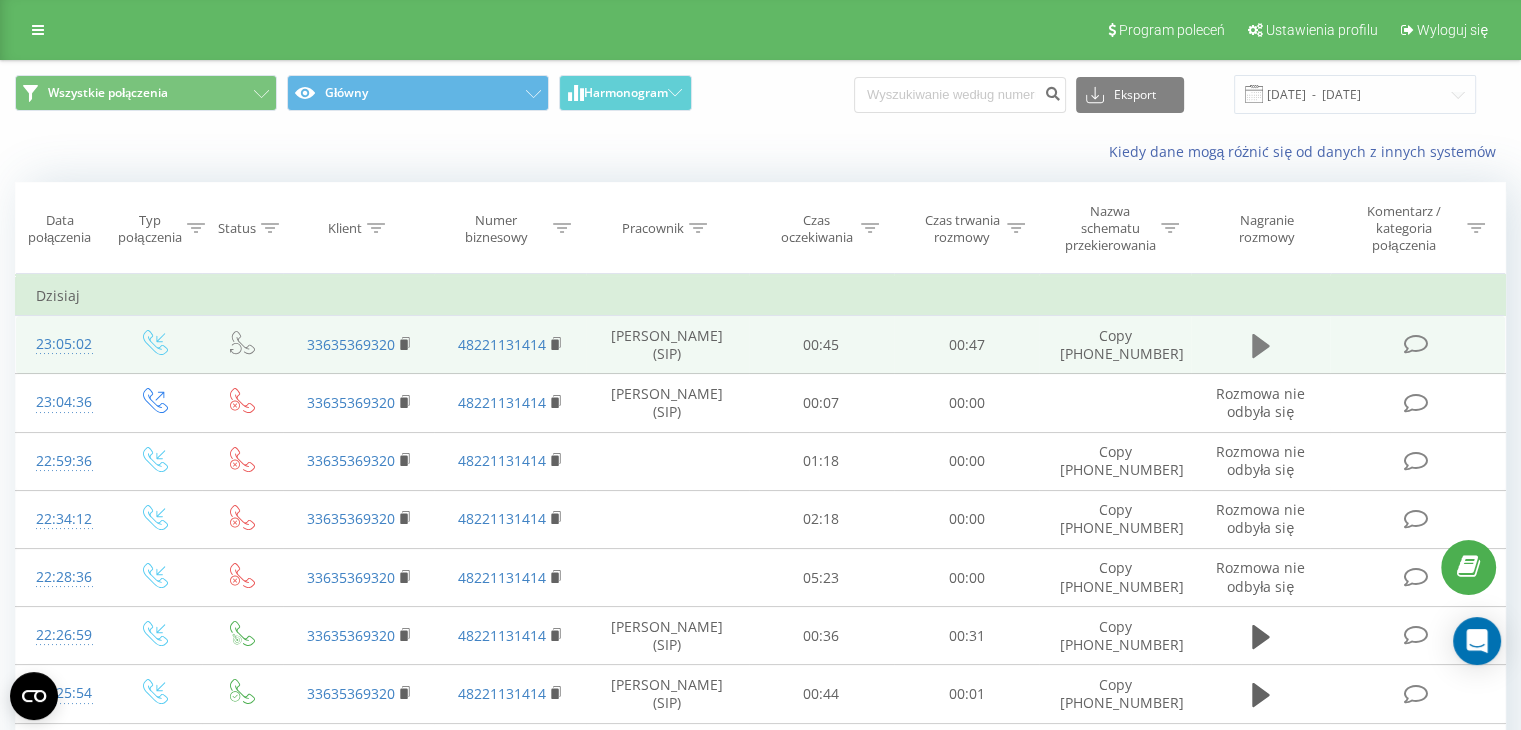 click 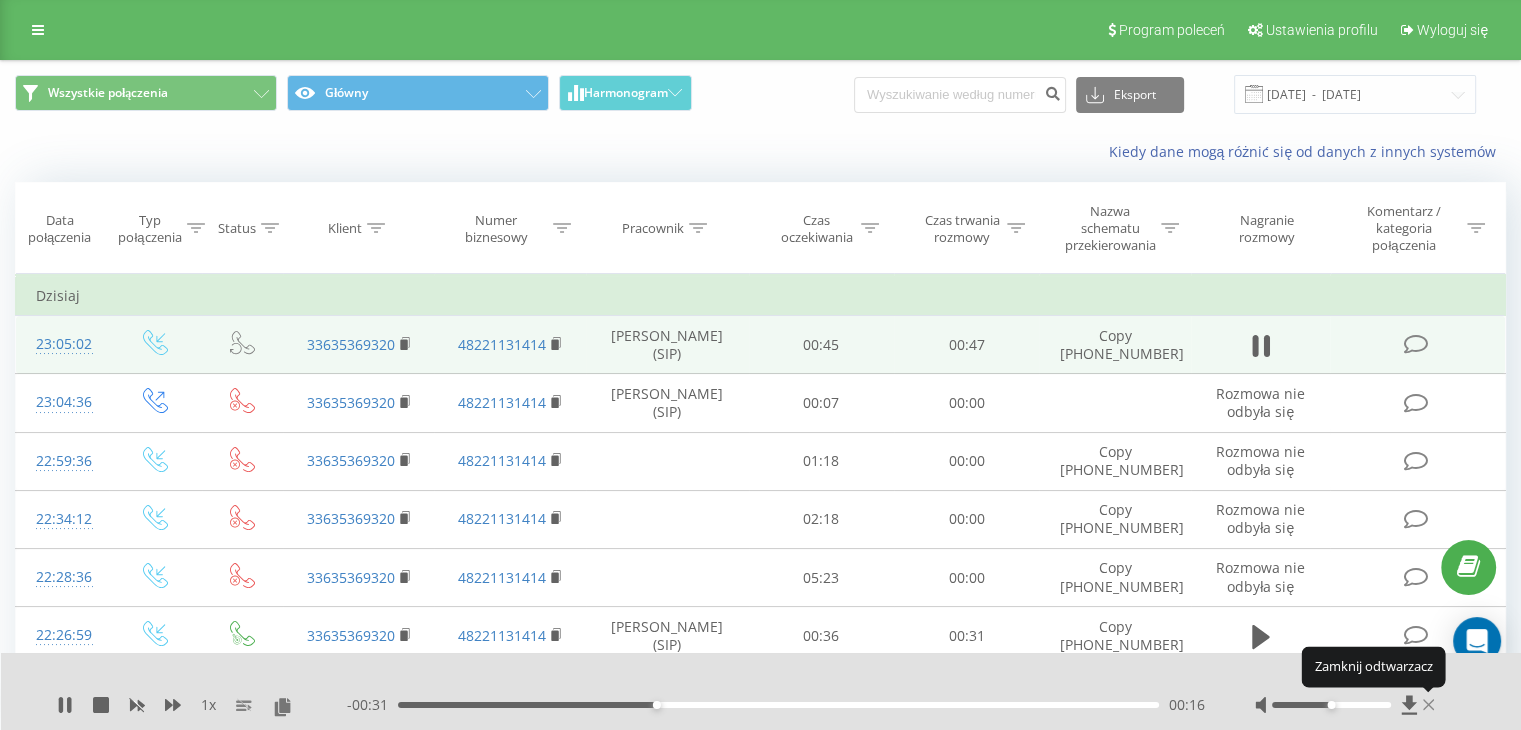 click 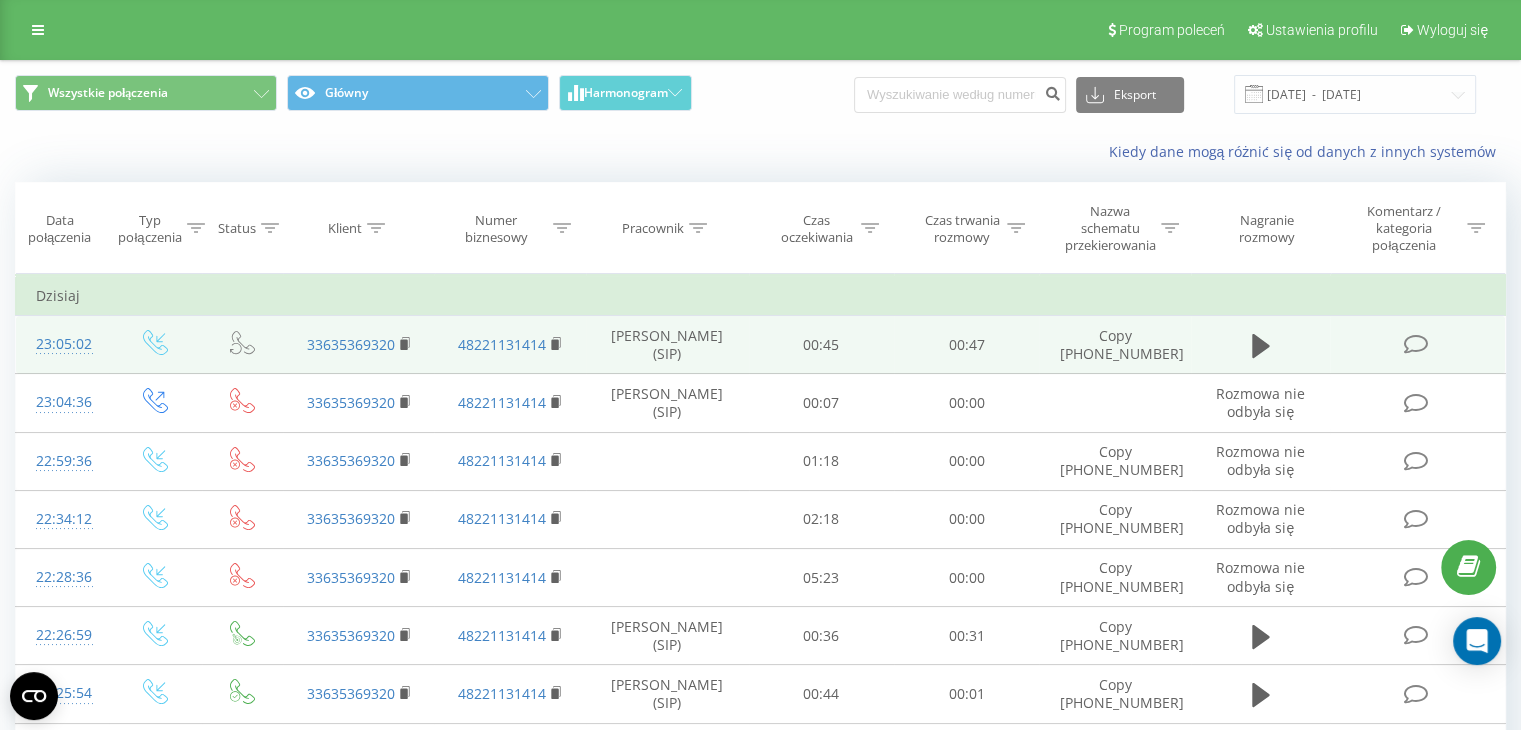 click on "Kiedy dane mogą różnić się od danych z innych systemów" at bounding box center (760, 152) 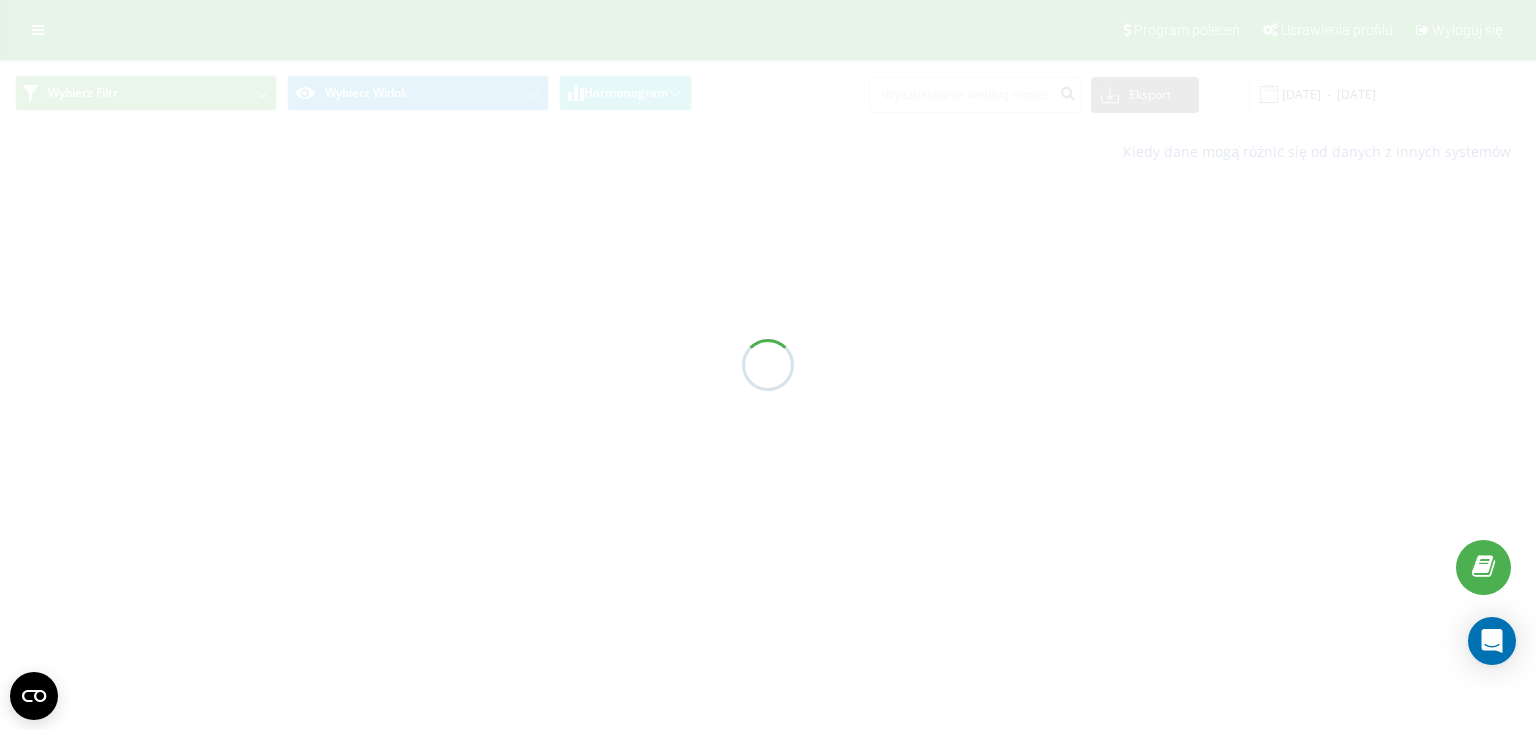 scroll, scrollTop: 0, scrollLeft: 0, axis: both 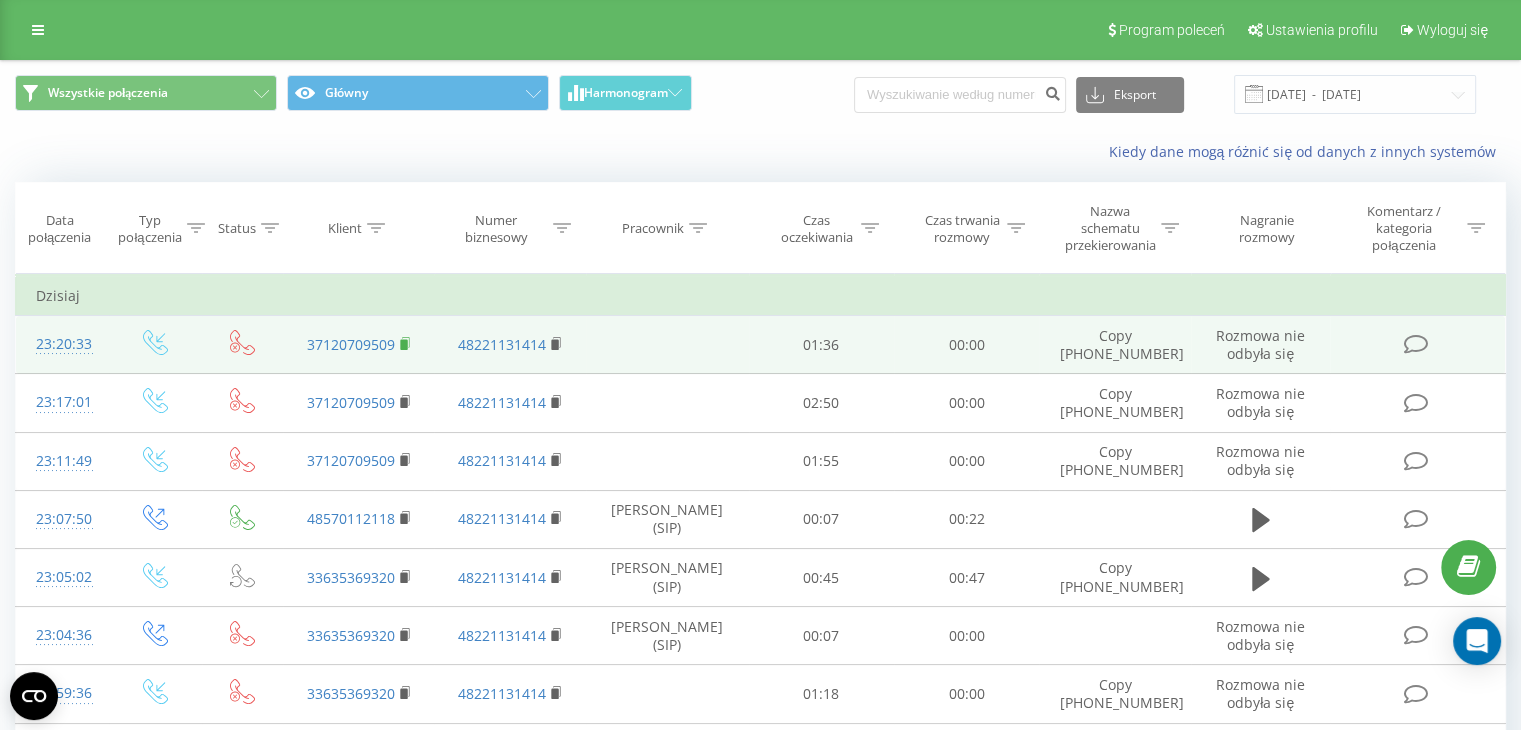 click 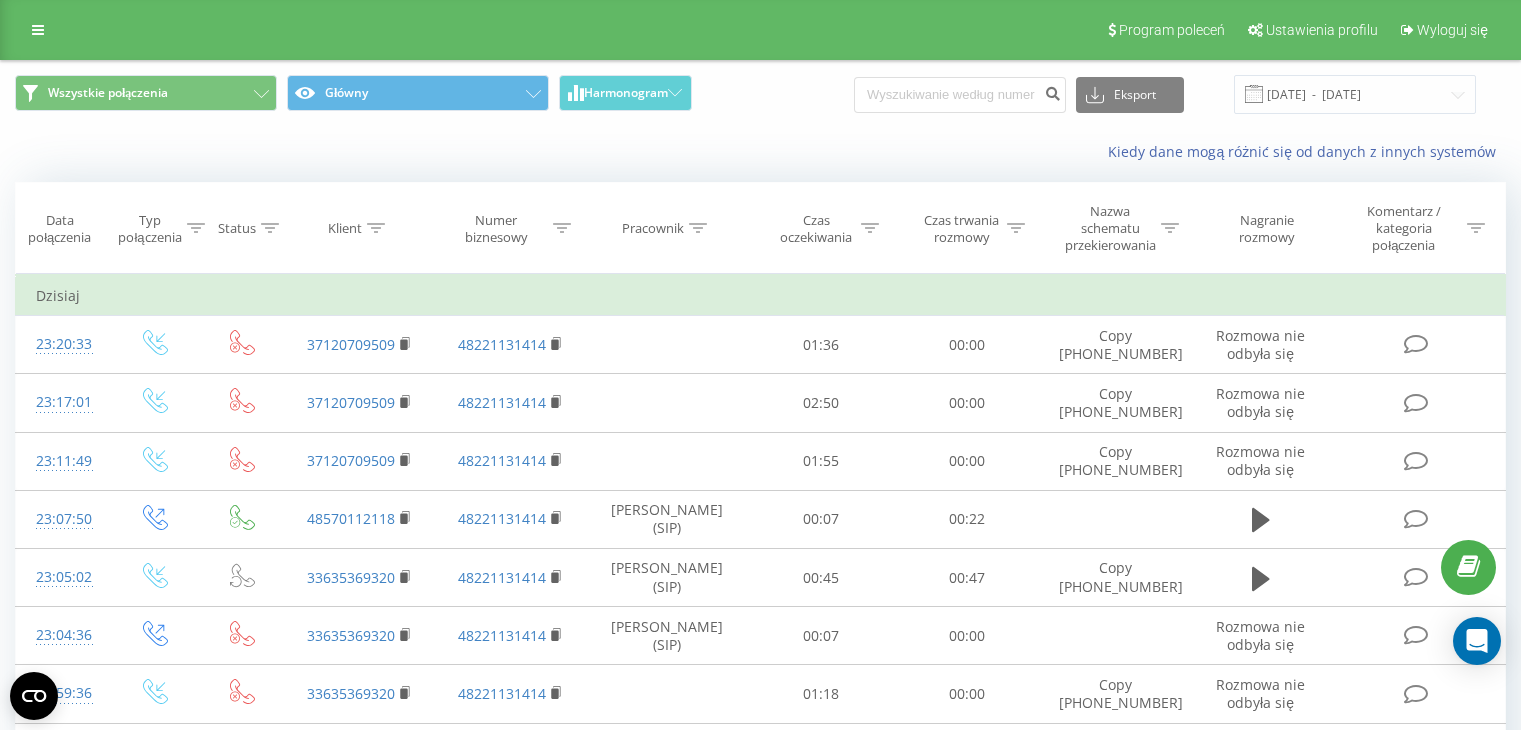 scroll, scrollTop: 0, scrollLeft: 0, axis: both 